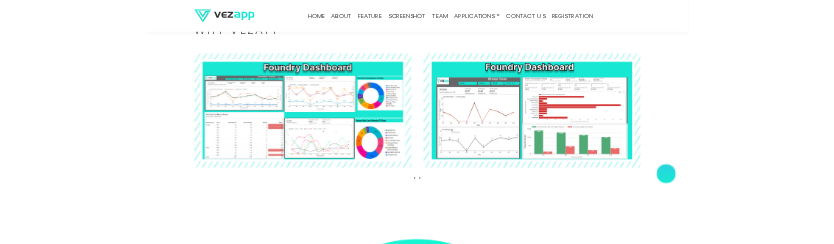 scroll, scrollTop: 1817, scrollLeft: 0, axis: vertical 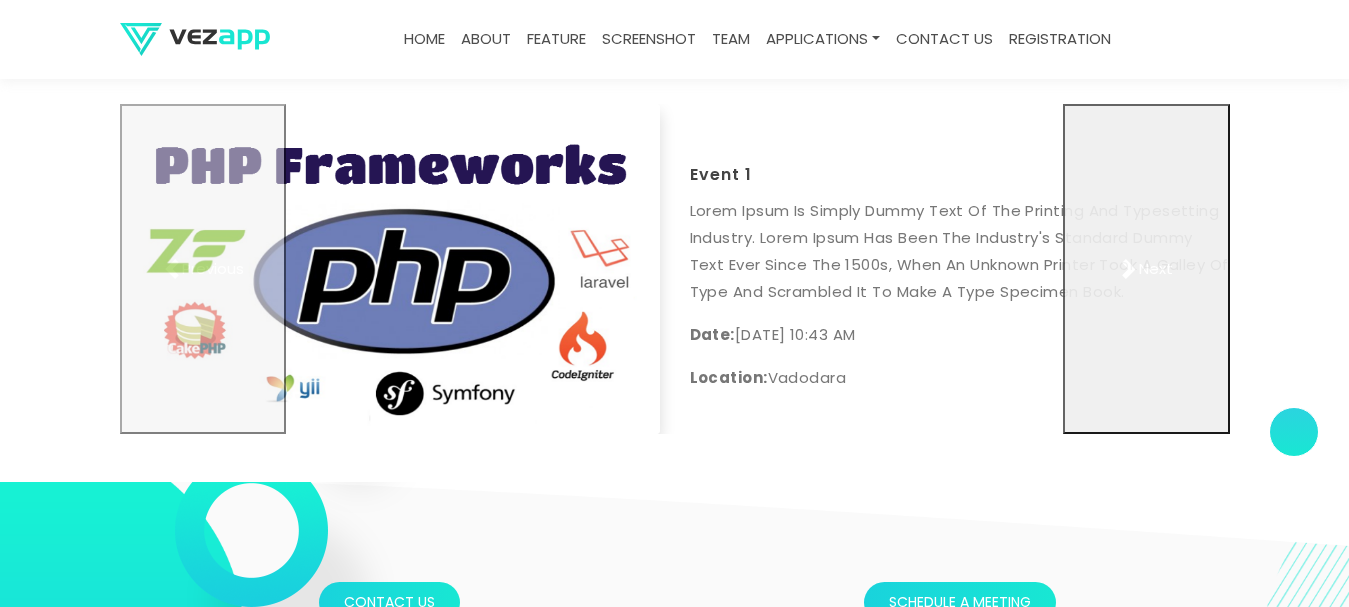 click on "Next" at bounding box center [1156, 269] 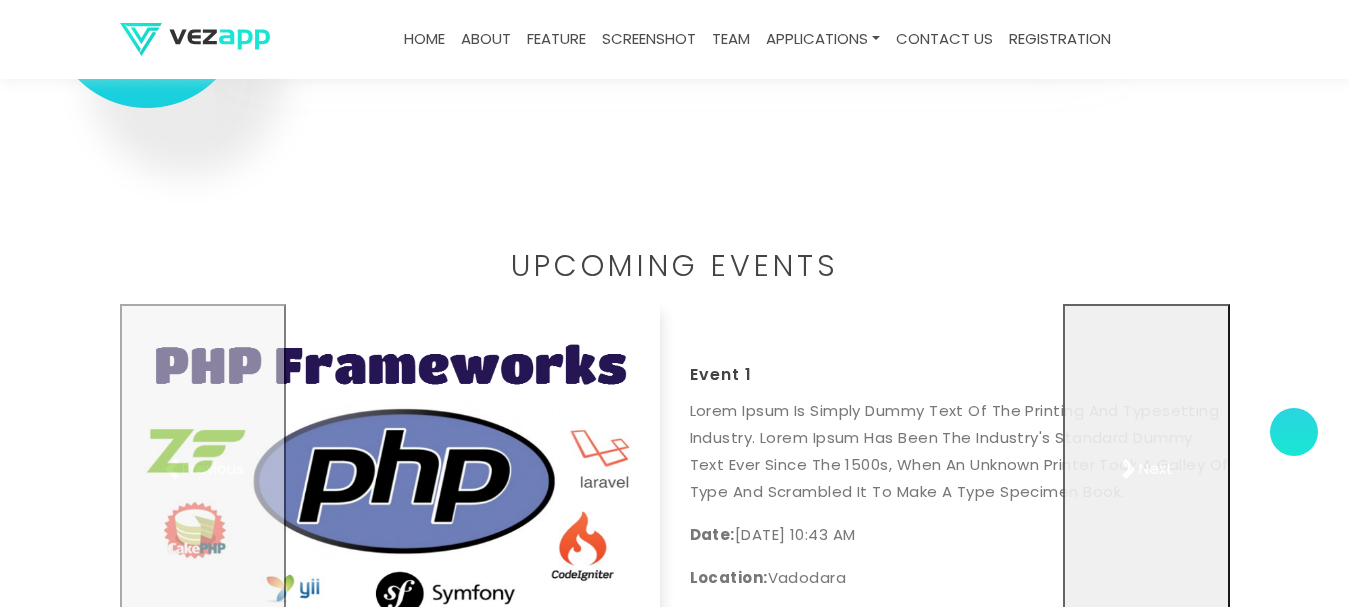 scroll, scrollTop: 5700, scrollLeft: 0, axis: vertical 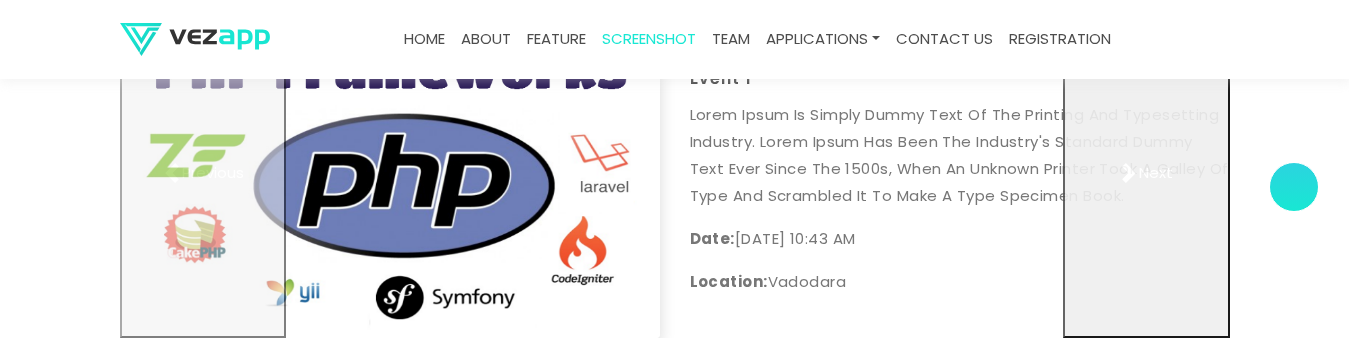 click at bounding box center (1129, 173) 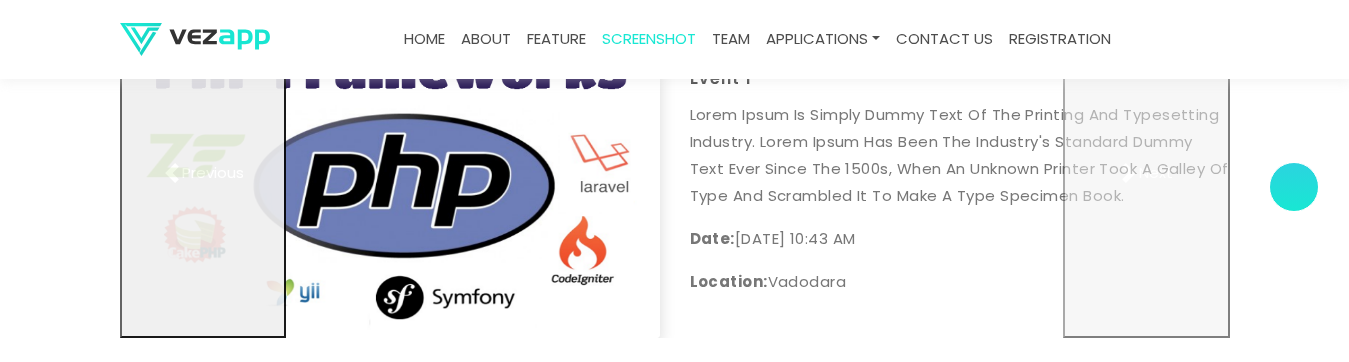 click on "Previous" at bounding box center (203, 174) 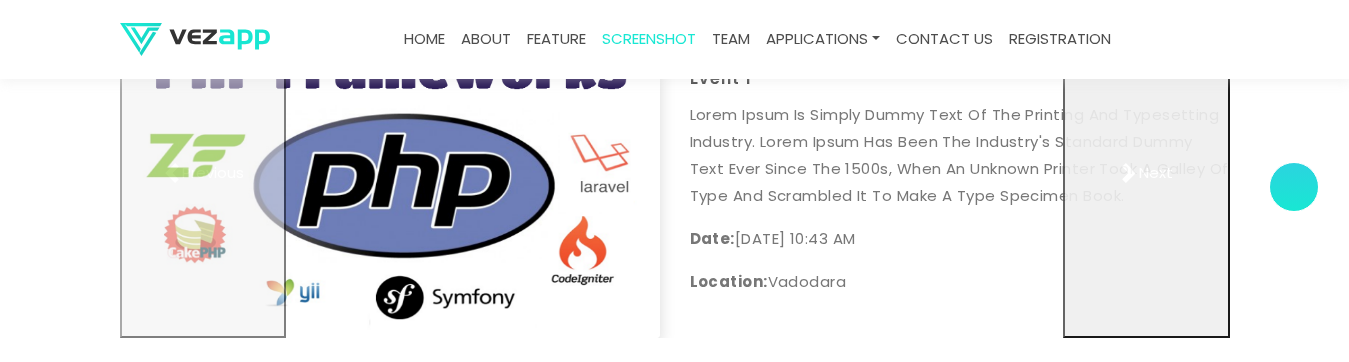 click on "Next" at bounding box center [1146, 174] 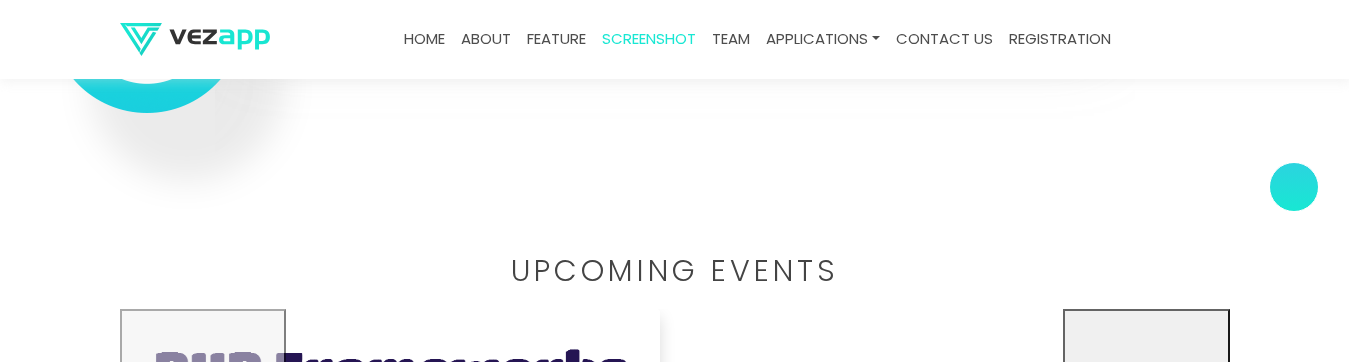 scroll, scrollTop: 6249, scrollLeft: 0, axis: vertical 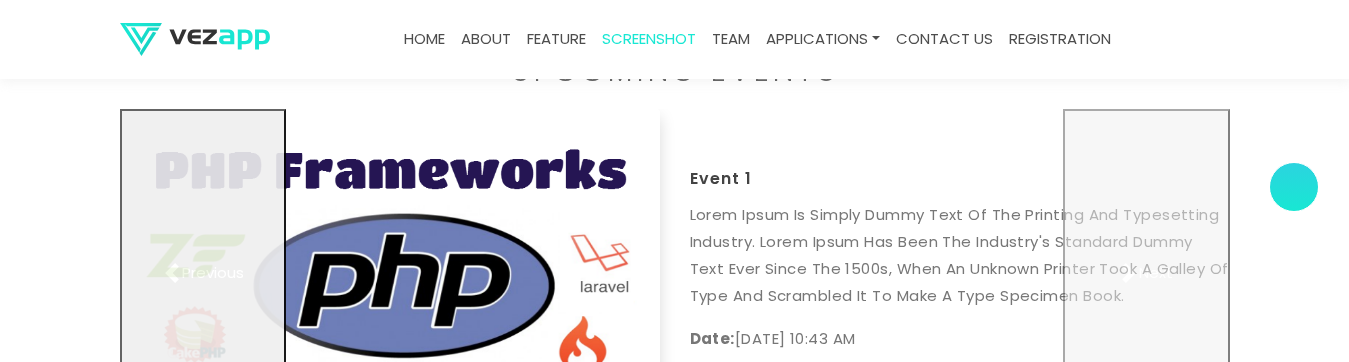 click on "Previous" at bounding box center (203, 274) 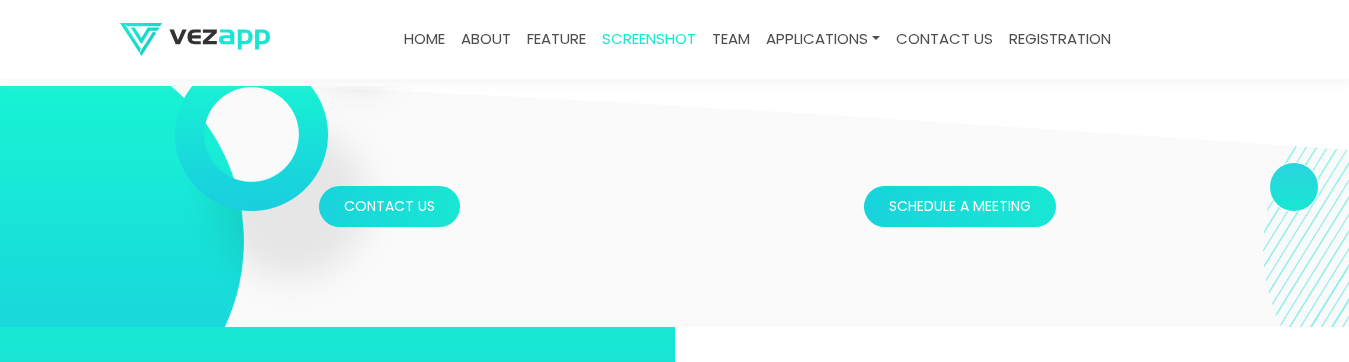 scroll, scrollTop: 6249, scrollLeft: 0, axis: vertical 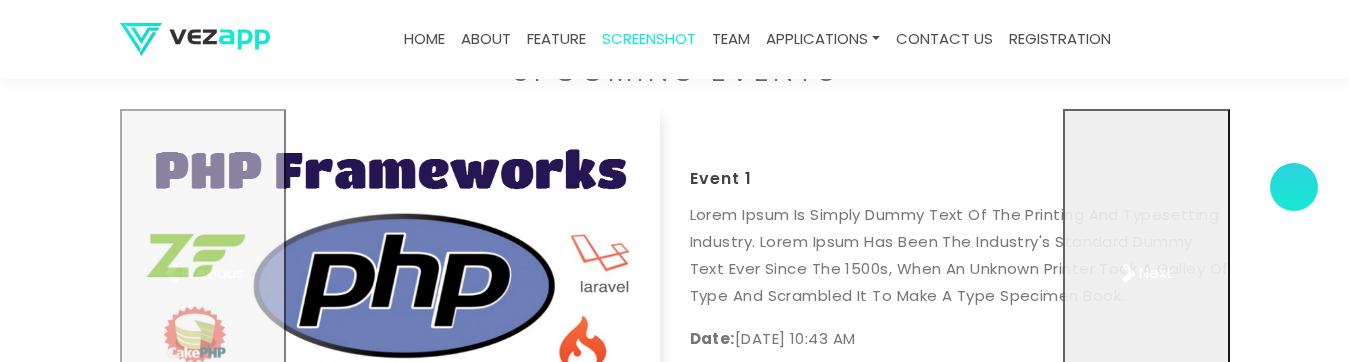 click on "Next" at bounding box center (1146, 274) 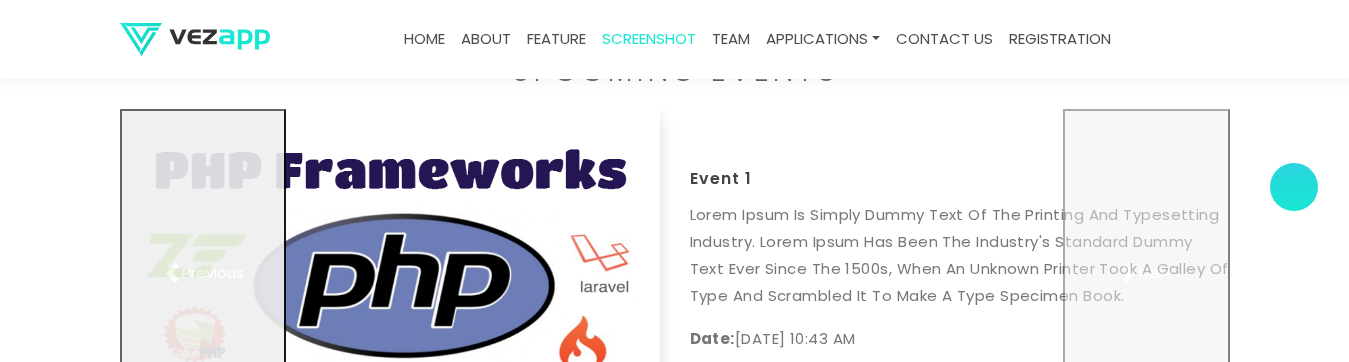 click on "Previous" at bounding box center [213, 273] 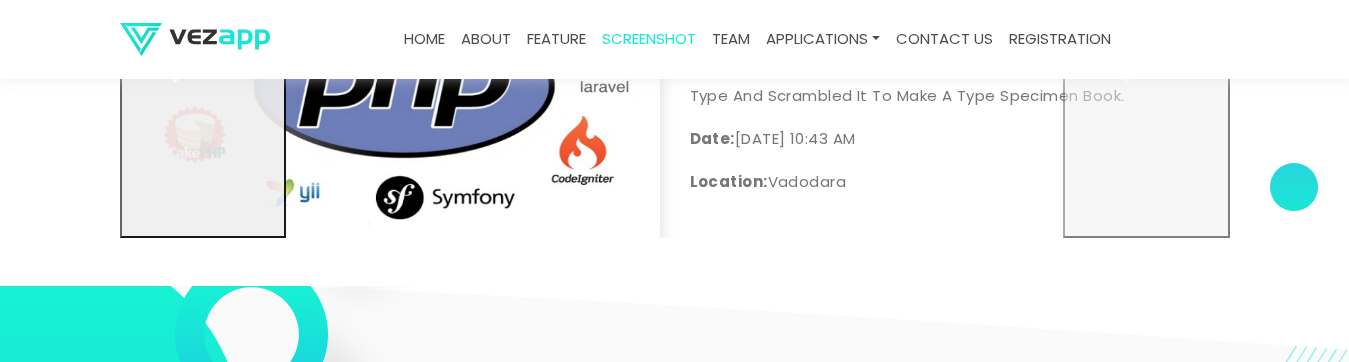 scroll, scrollTop: 6349, scrollLeft: 0, axis: vertical 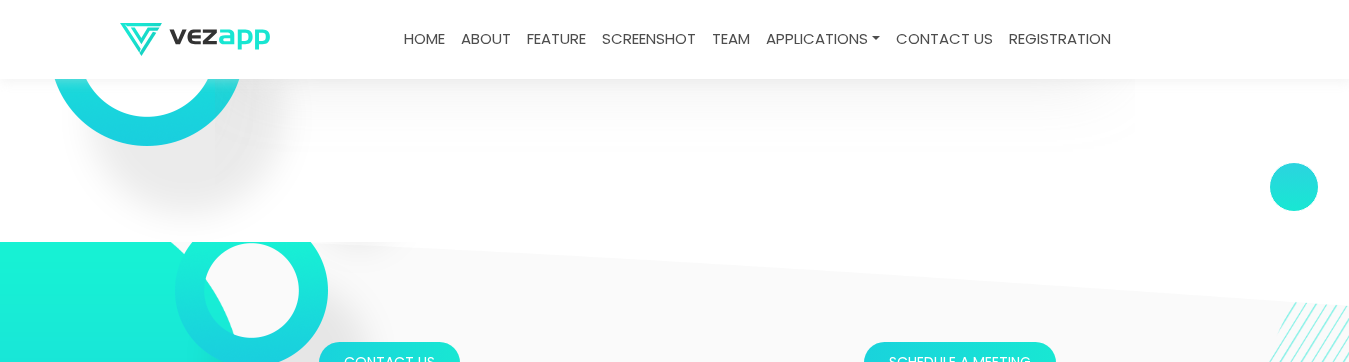 click on "Vezapp has helped us to achieve digitization of Tool, Shell, Mould &amp; melting areas within few weeks. Live alerts, dashboard of melting and pouring was very helpful to monitor data in real time as well on daily basis. A dream of Digitization has been realized!
Mutha Founders Pvt Ltd
Vezapp - Mobile apps have changed the way we are managing the Extrusion and foundry. It was difficult to know the billets production, usage in extrusion and exact rejection weights,inspection or traceability in correlation, which was made very easy by the Vezapp. We become paperless and all data of production, rejection, WIP stocks available digitally with an advanced dashboard on productions, rejections, trends, COPQ, dispatches etc.
Also, the app is very user friendly for all the operator and lower level workers which makes the data entry easy.
[PERSON_NAME]" at bounding box center (2055, -52) 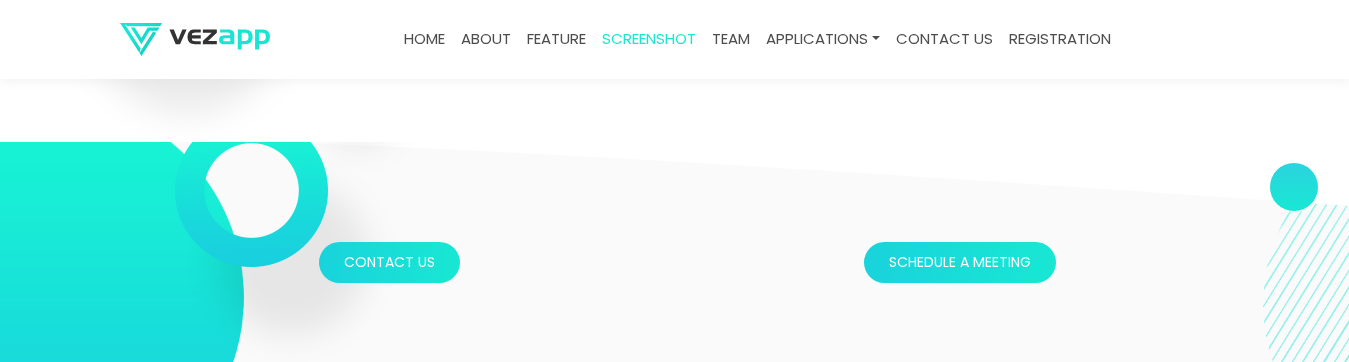 scroll, scrollTop: 6016, scrollLeft: 0, axis: vertical 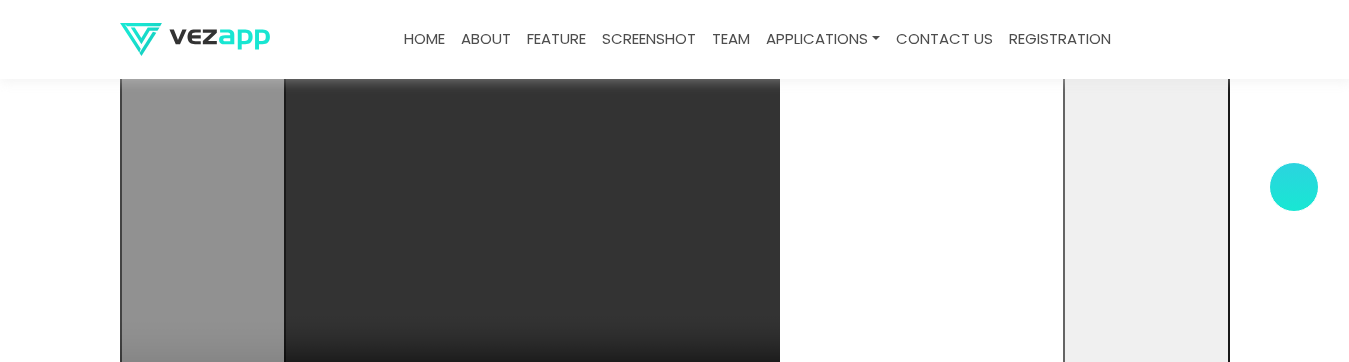 click at bounding box center [1146, 28] 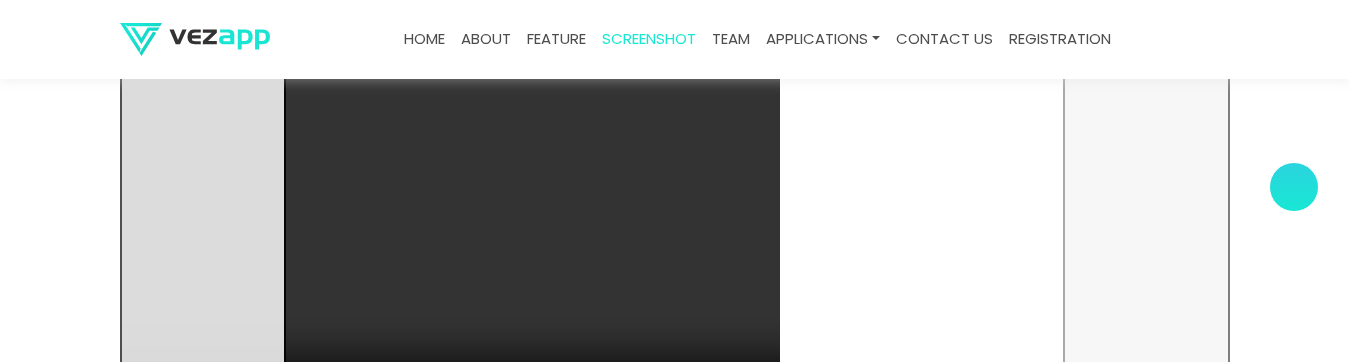 click at bounding box center (203, 28) 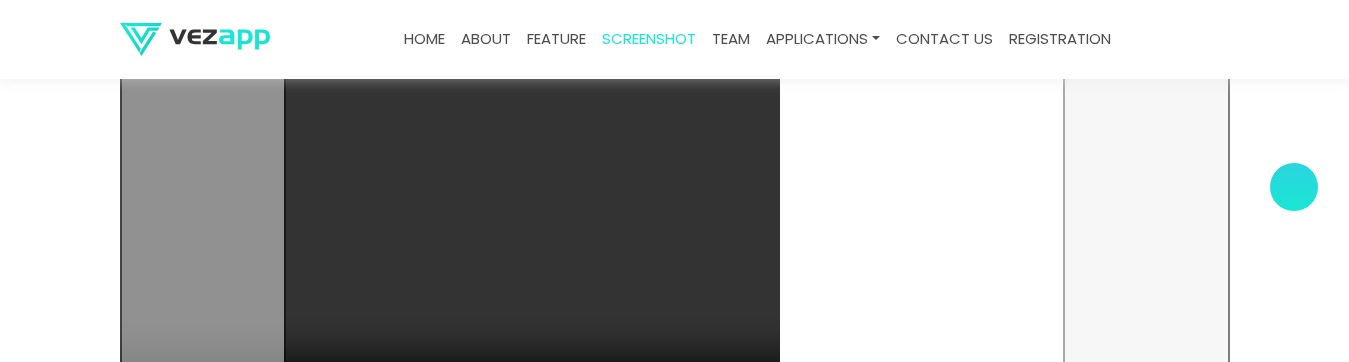 scroll, scrollTop: 6630, scrollLeft: 0, axis: vertical 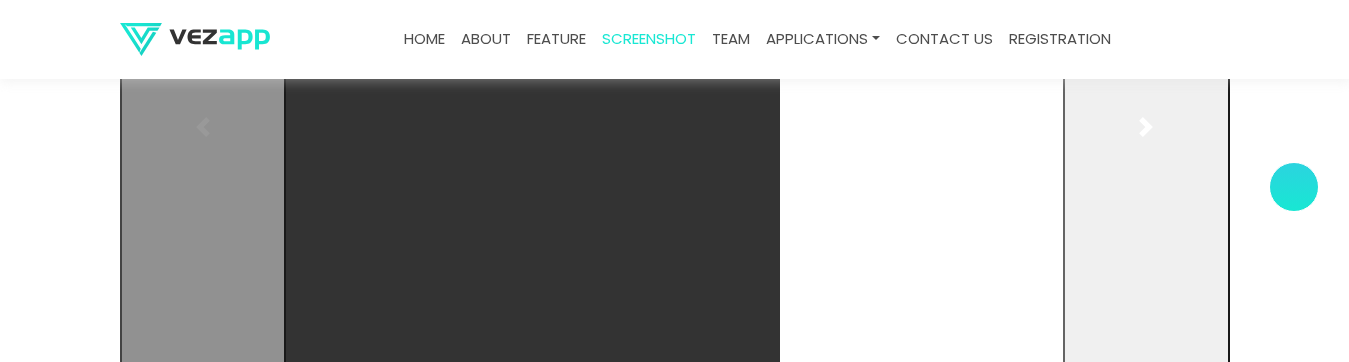 click at bounding box center (1146, 128) 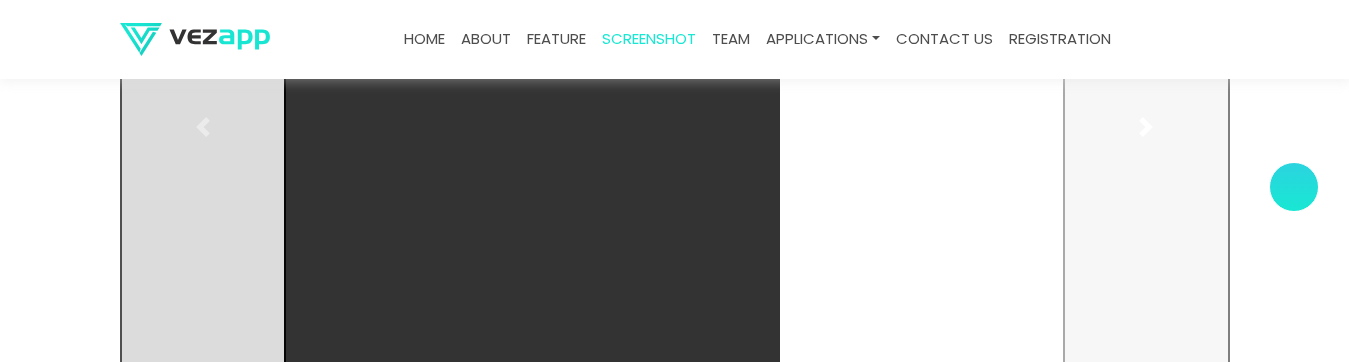 click at bounding box center (203, 128) 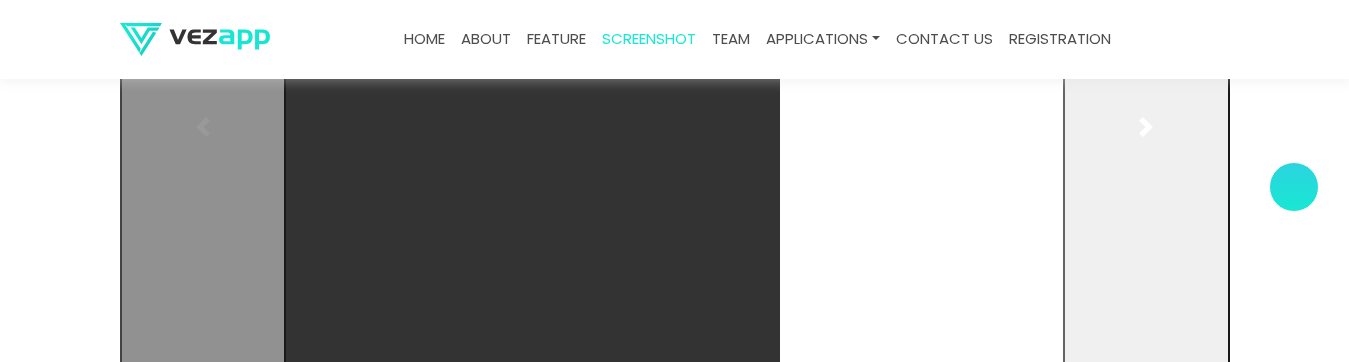 click at bounding box center [1146, 128] 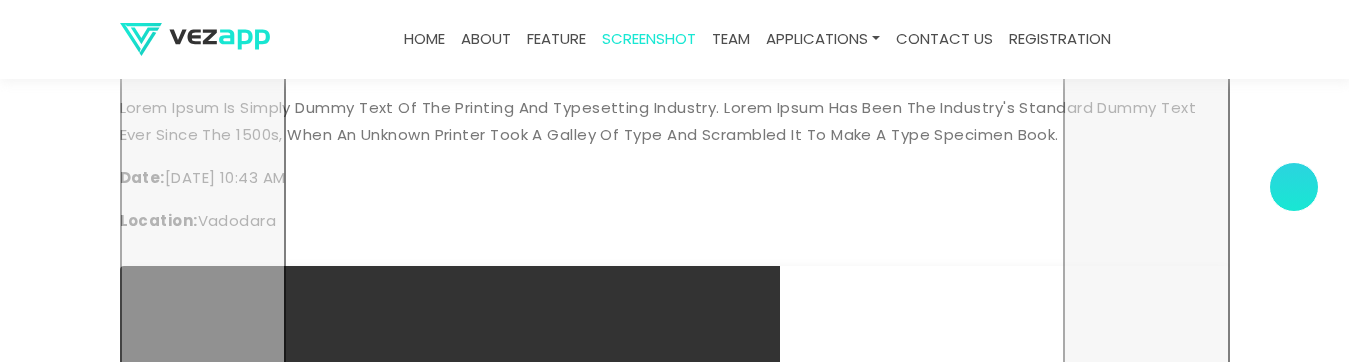 scroll, scrollTop: 6530, scrollLeft: 0, axis: vertical 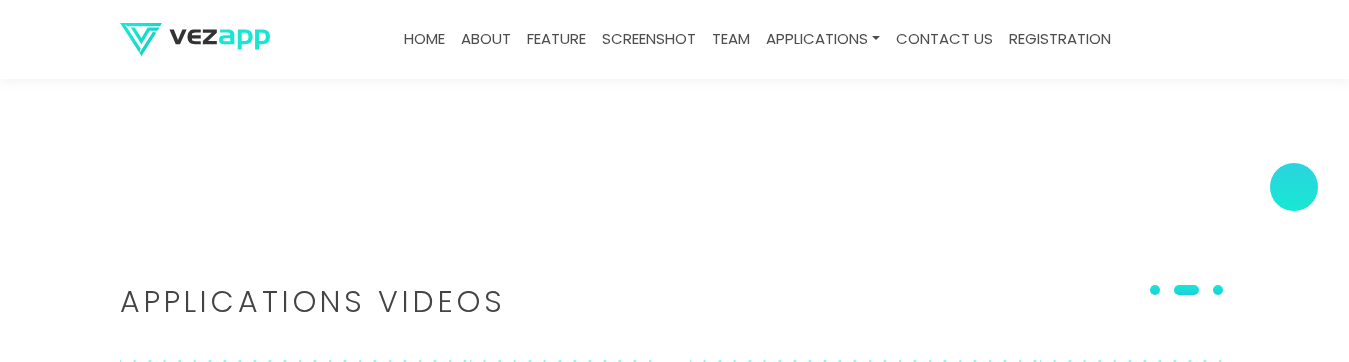 click on "Applications Videos" at bounding box center [675, 302] 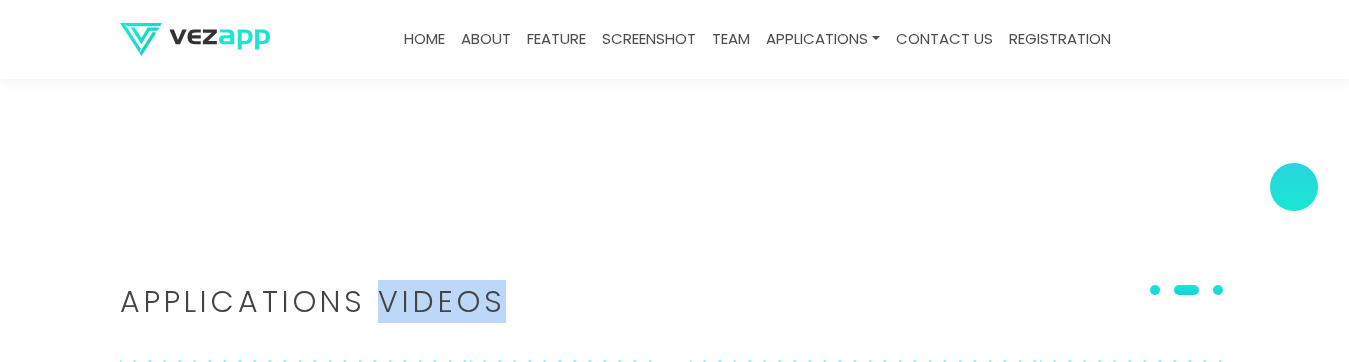 click on "Applications Videos" at bounding box center (675, 302) 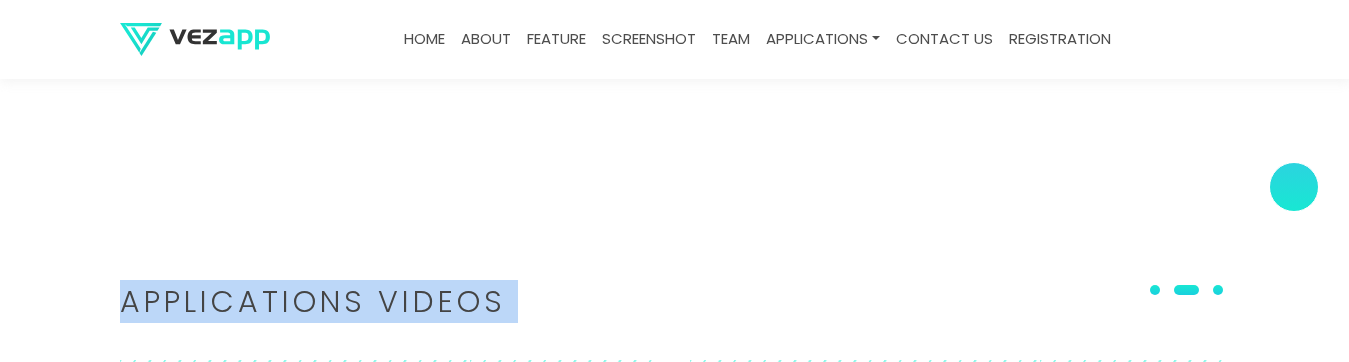 click on "Applications Videos" at bounding box center (675, 302) 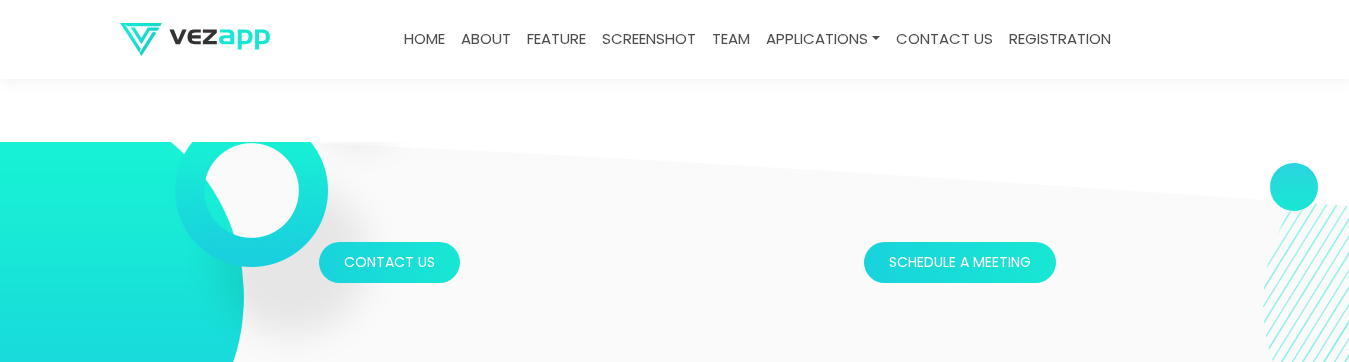 scroll, scrollTop: 6073, scrollLeft: 0, axis: vertical 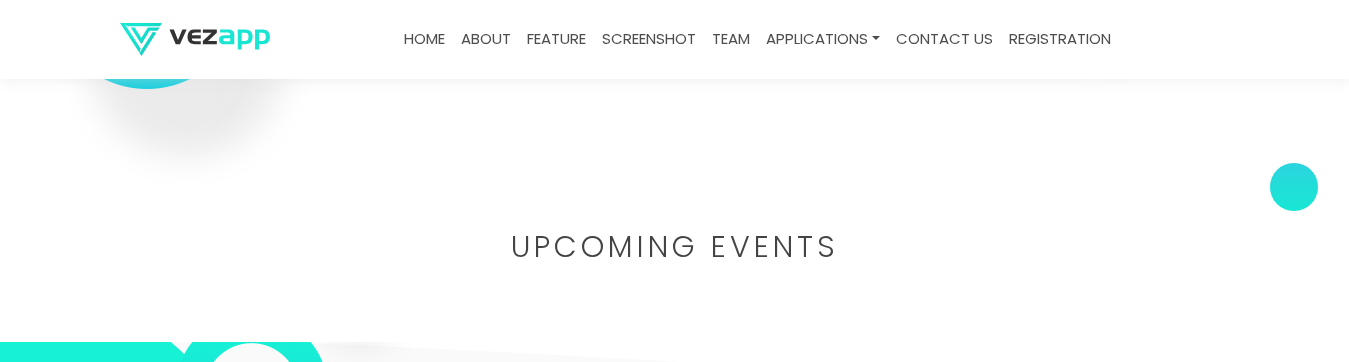 click on "Upcoming Events" at bounding box center (675, 247) 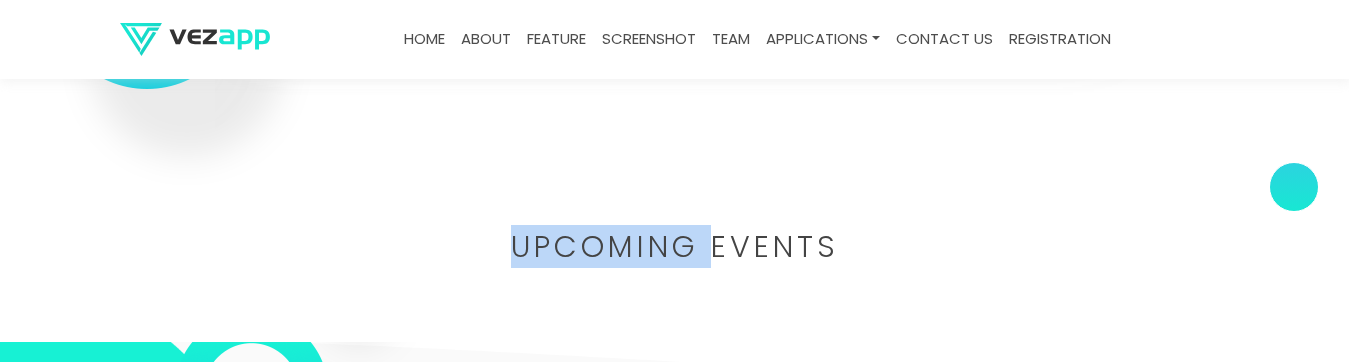 click on "Upcoming Events" at bounding box center [675, 247] 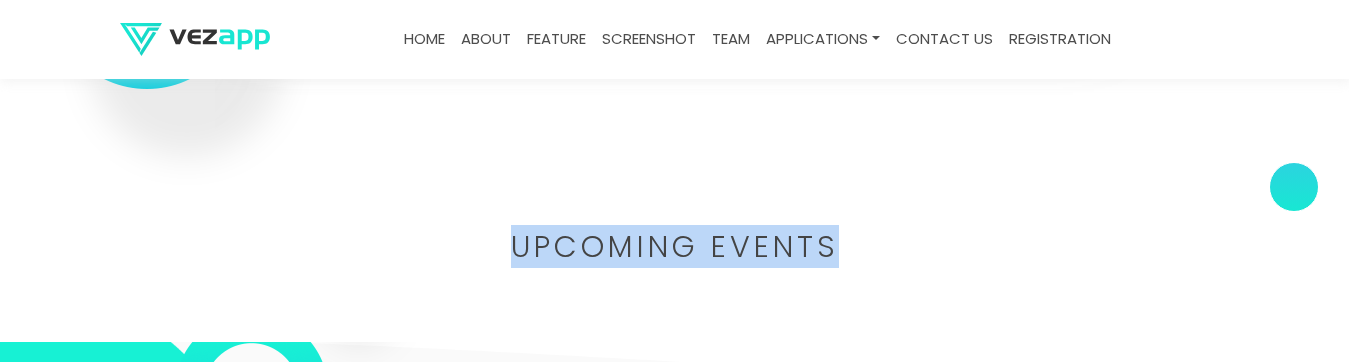 click on "Upcoming Events" at bounding box center (675, 247) 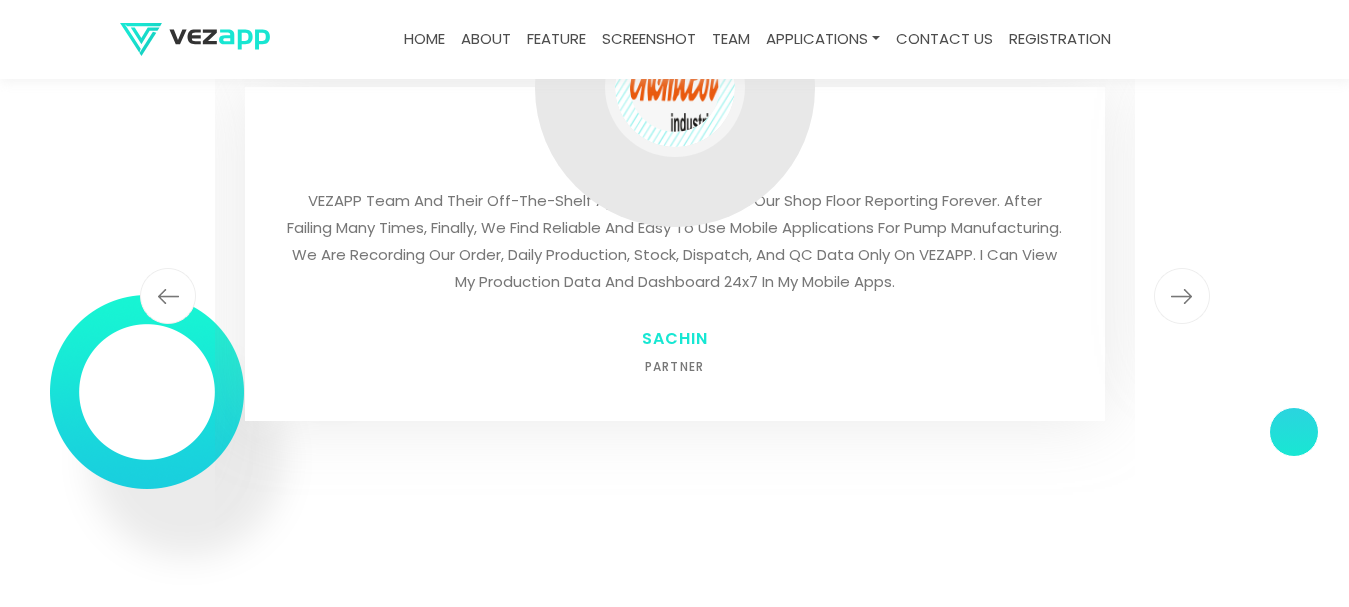 scroll, scrollTop: 6319, scrollLeft: 0, axis: vertical 